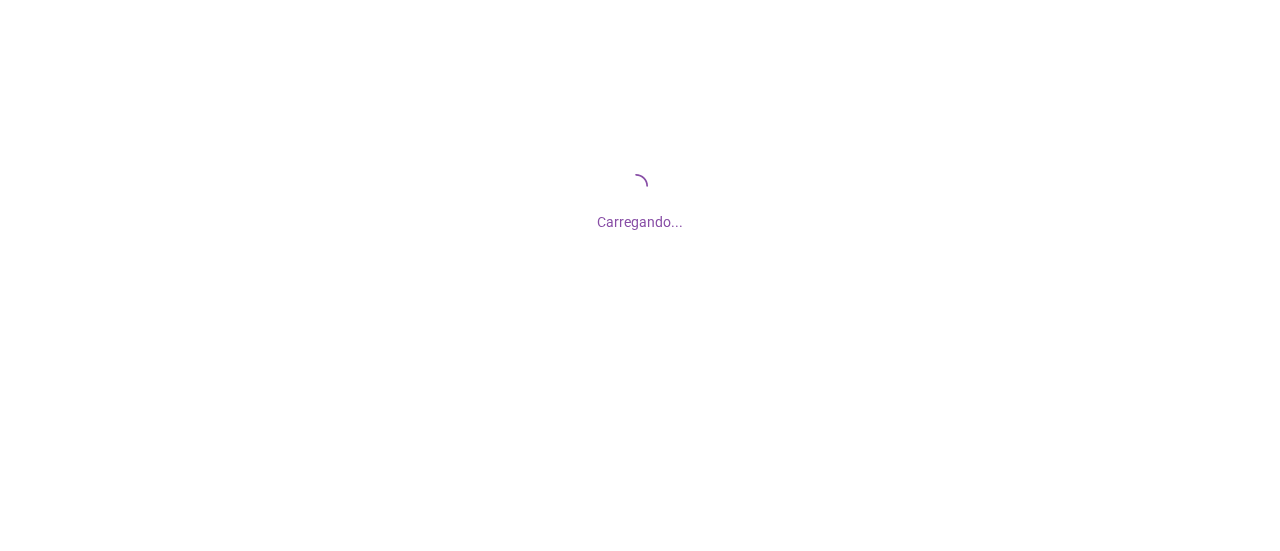 scroll, scrollTop: 0, scrollLeft: 0, axis: both 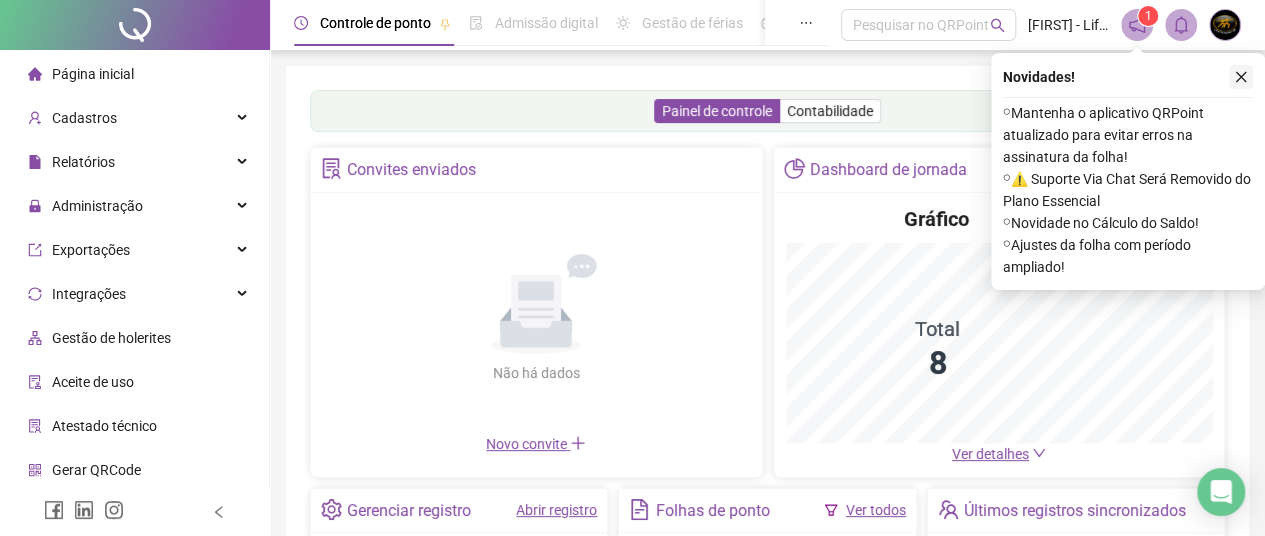 click 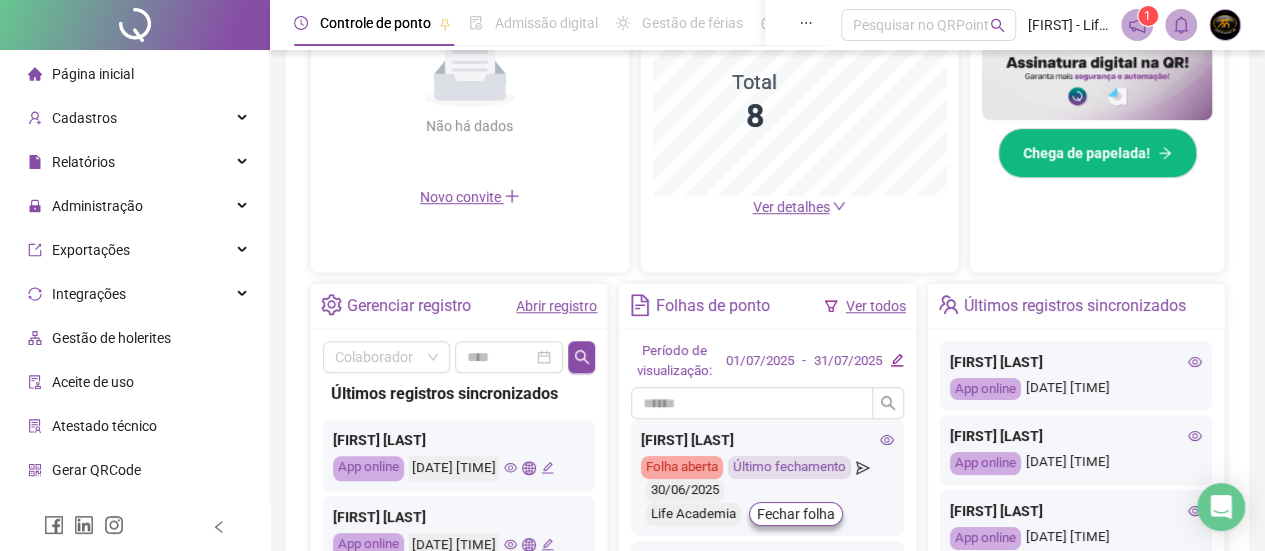scroll, scrollTop: 600, scrollLeft: 0, axis: vertical 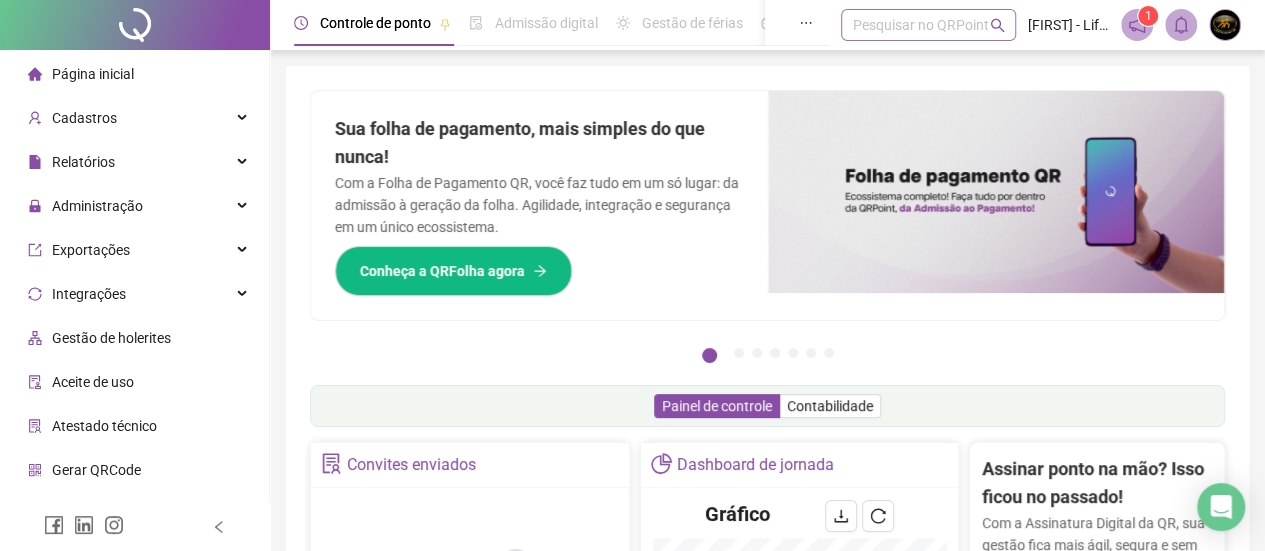click on "Pesquisar no QRPoint" at bounding box center (928, 25) 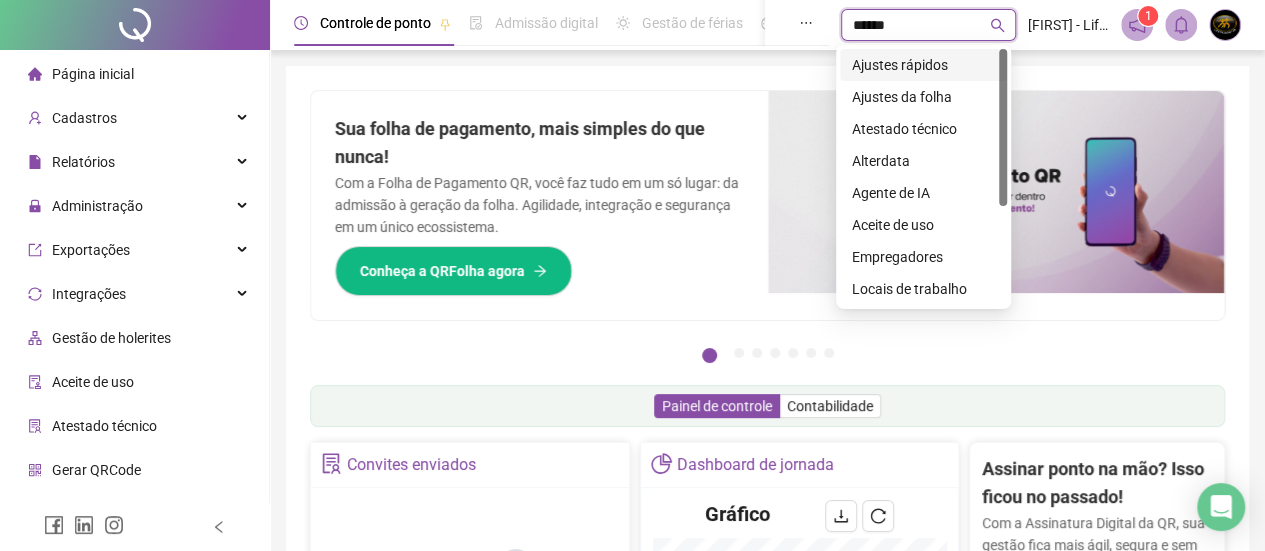 type on "*******" 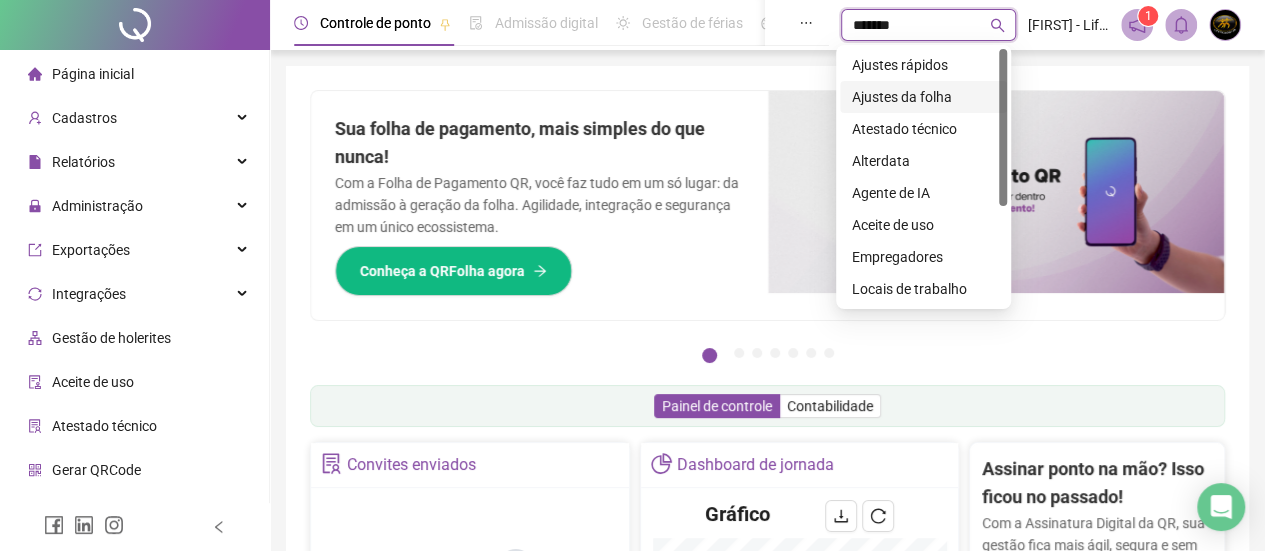 click on "Ajustes da folha" at bounding box center (923, 97) 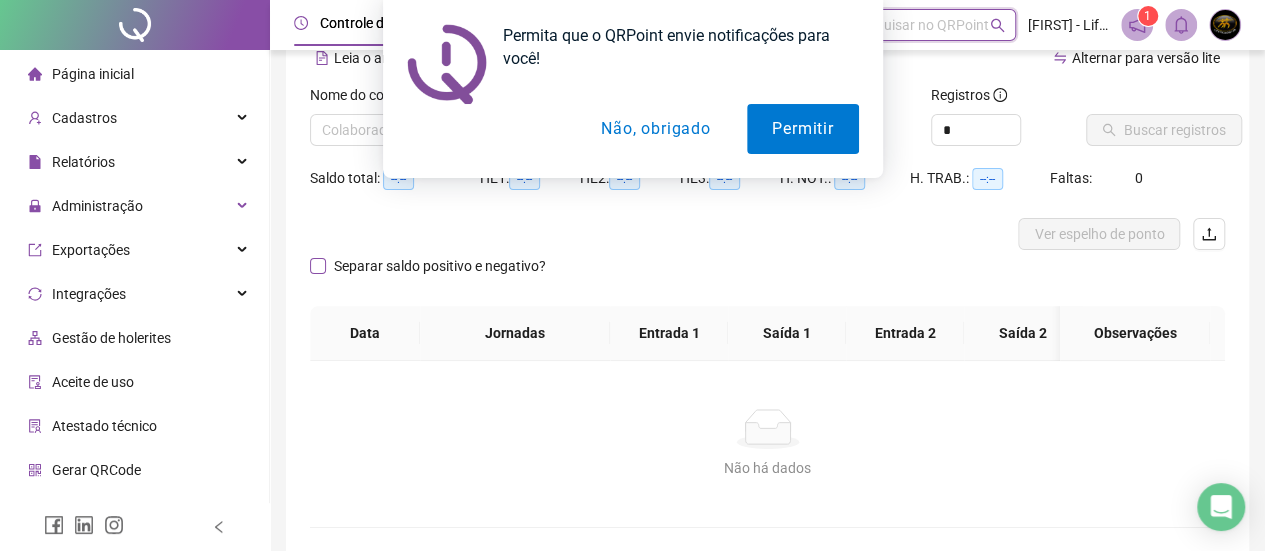 scroll, scrollTop: 0, scrollLeft: 0, axis: both 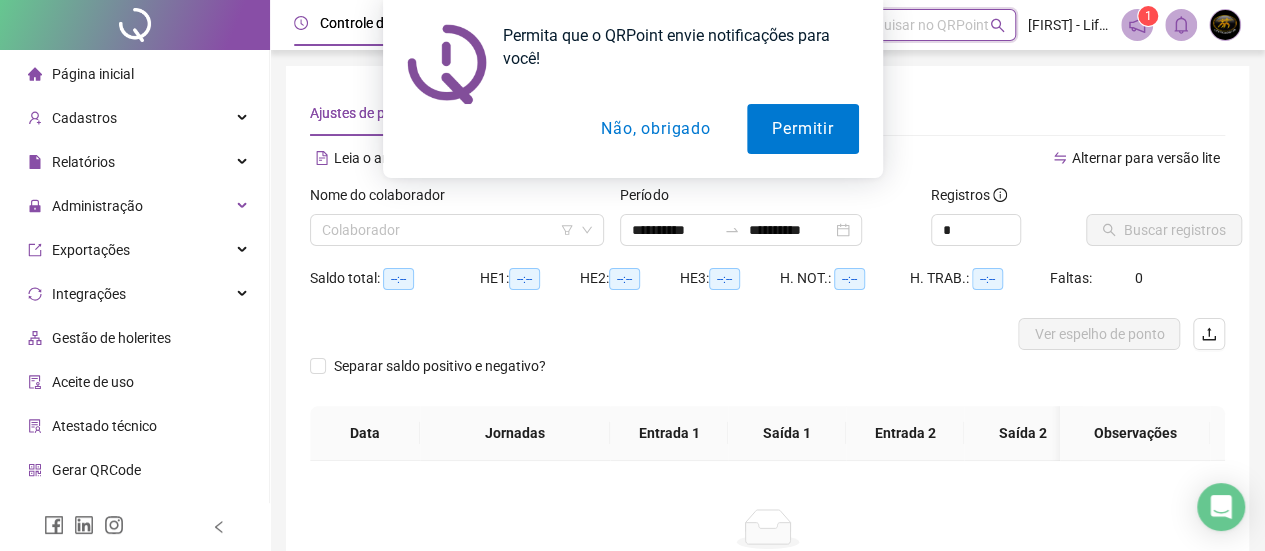 click on "Não, obrigado" at bounding box center [655, 129] 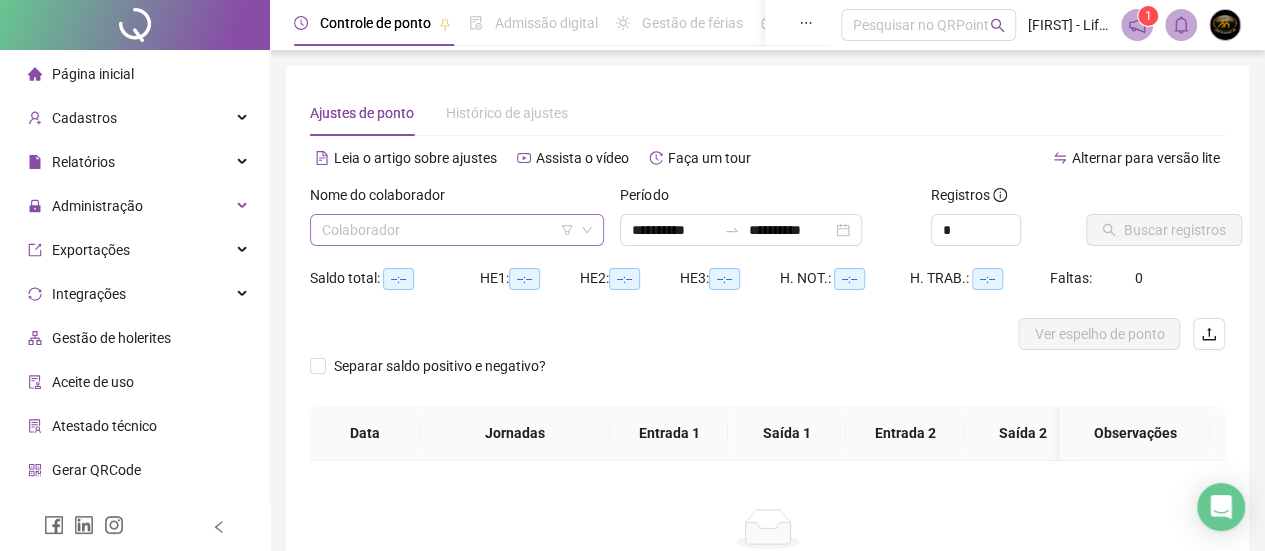 click 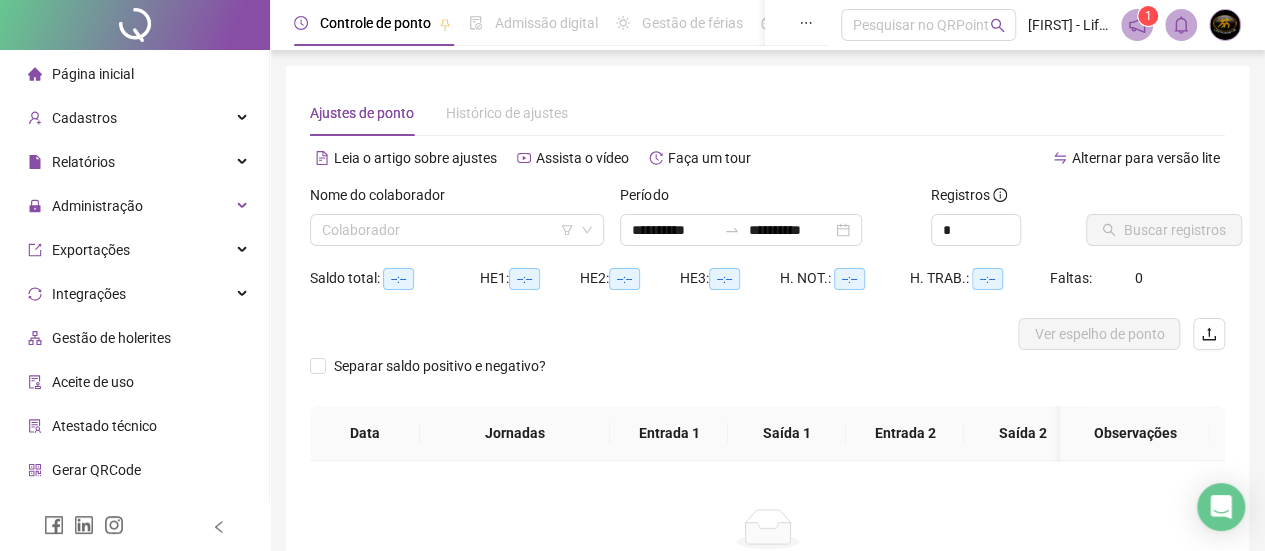 click on "Ajustes de ponto" at bounding box center [362, 113] 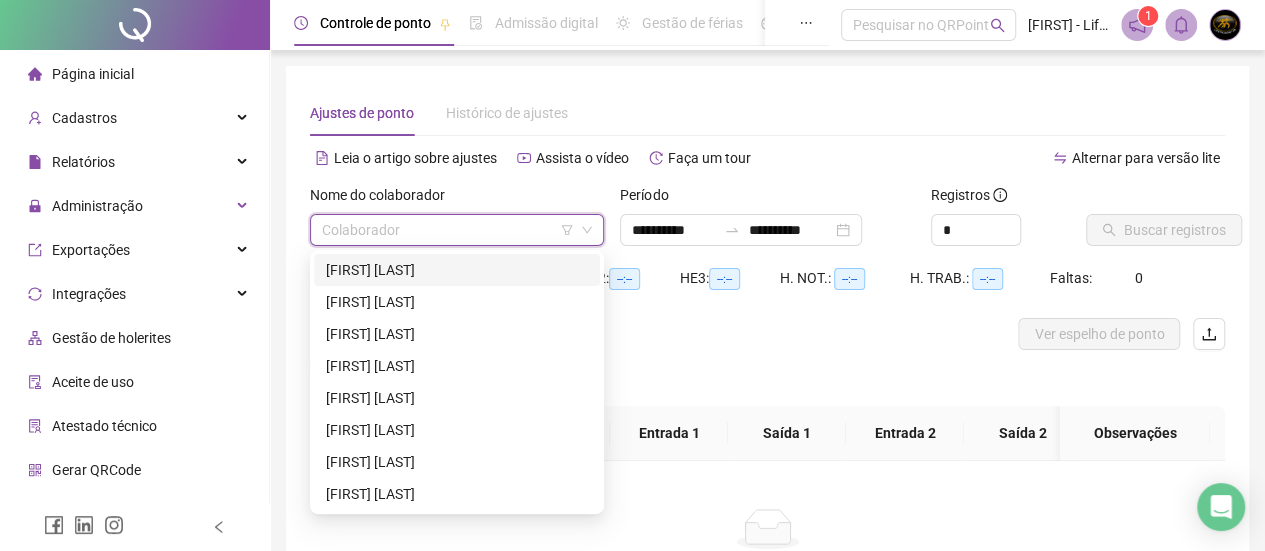 click at bounding box center (448, 230) 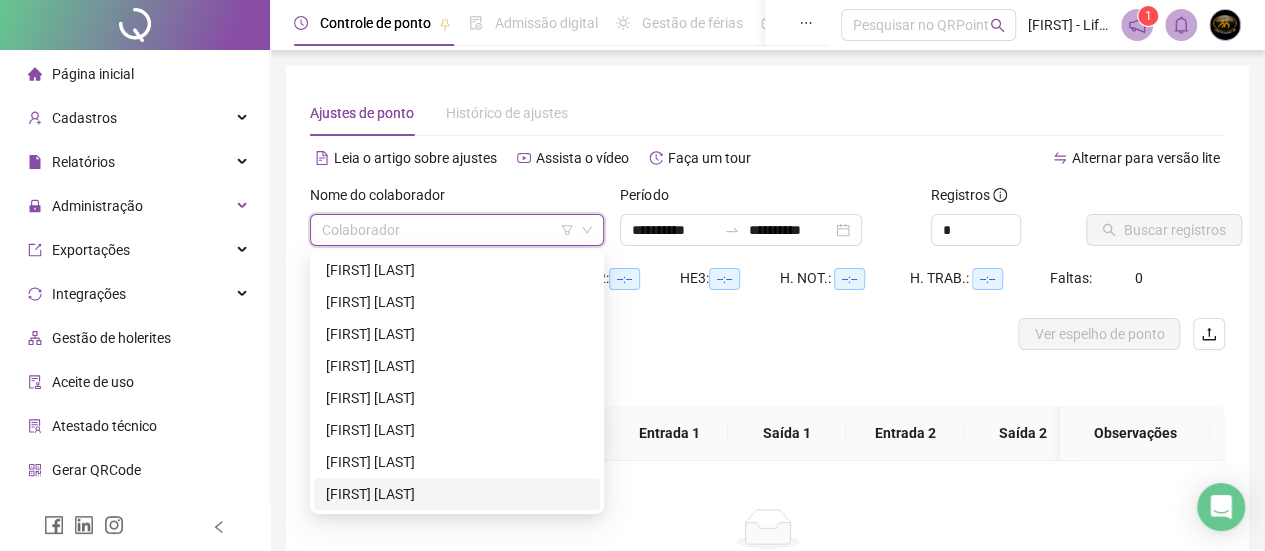 click on "[FIRST] [LAST]" at bounding box center [457, 494] 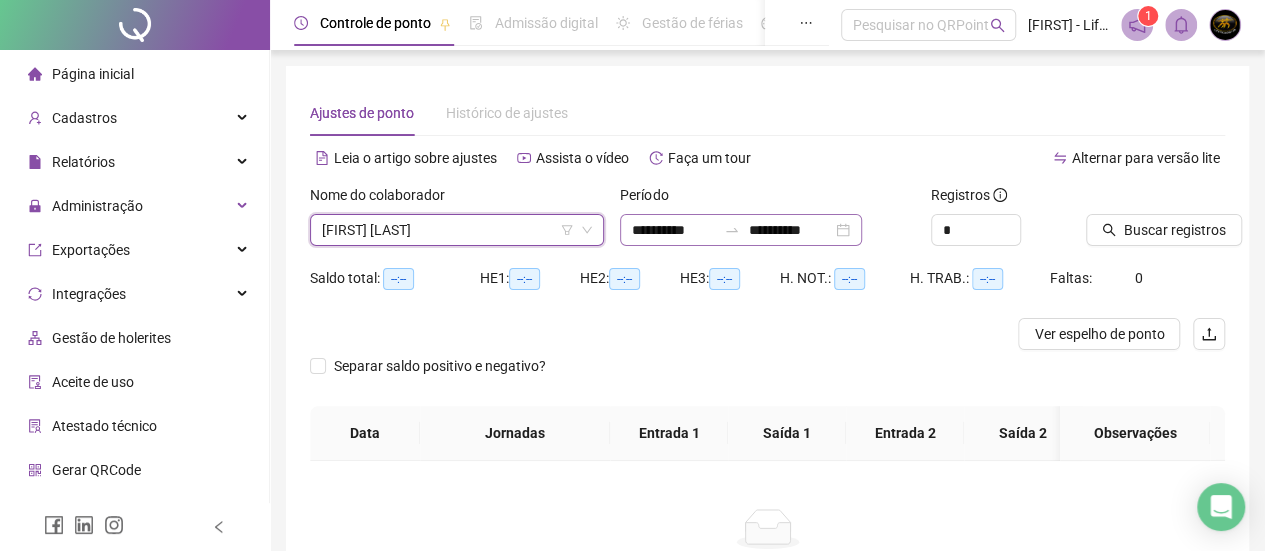 click on "**********" at bounding box center [741, 230] 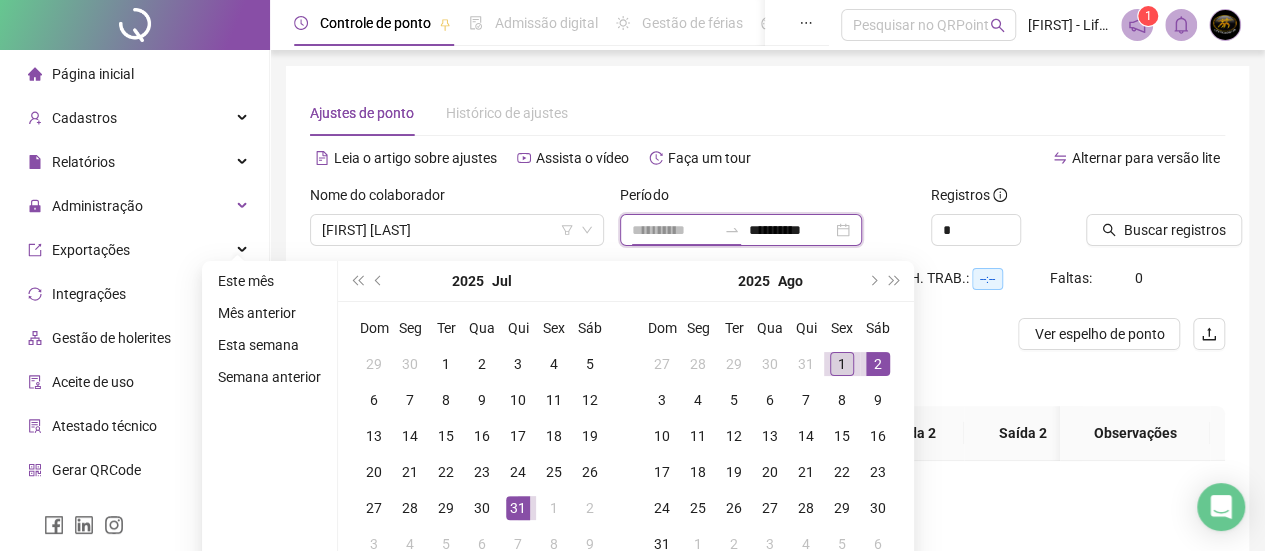 type on "**********" 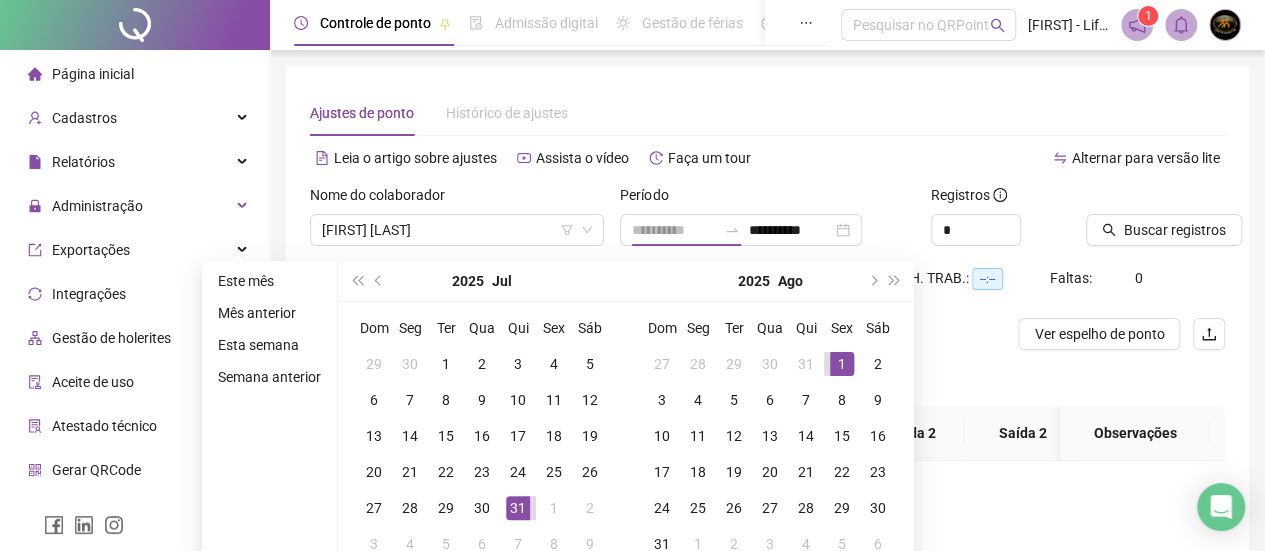 click on "1" at bounding box center (842, 364) 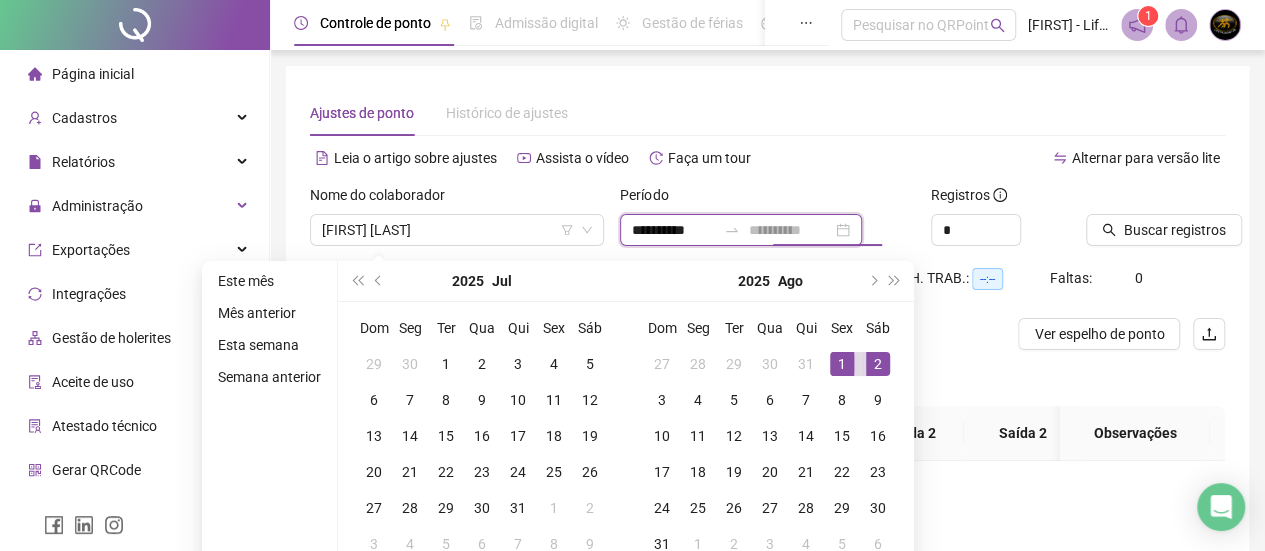 type on "**********" 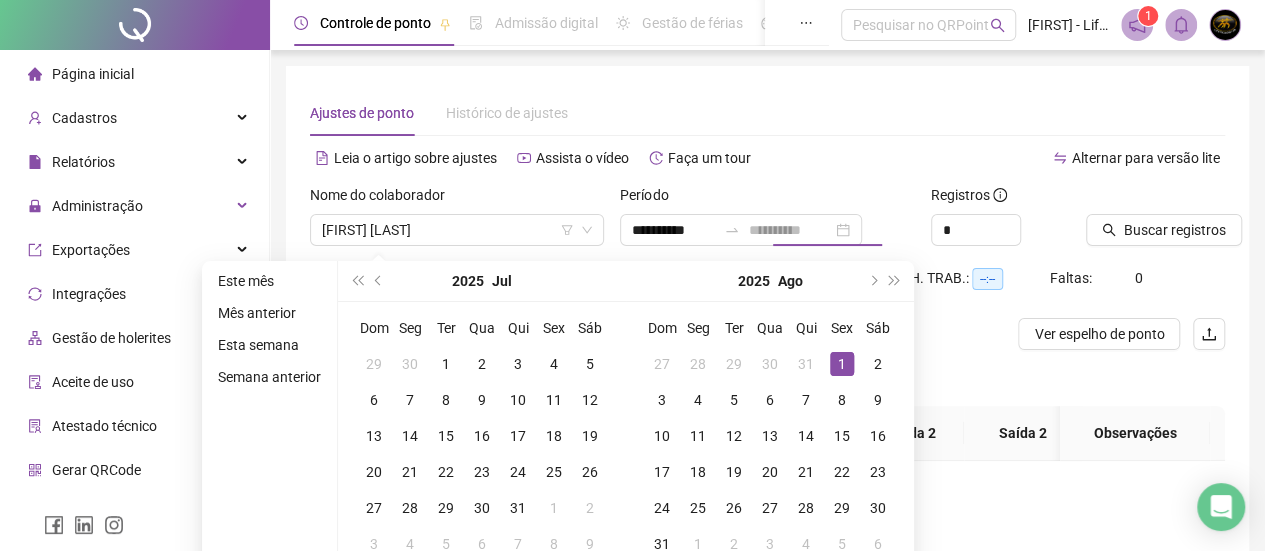click on "1" at bounding box center (842, 364) 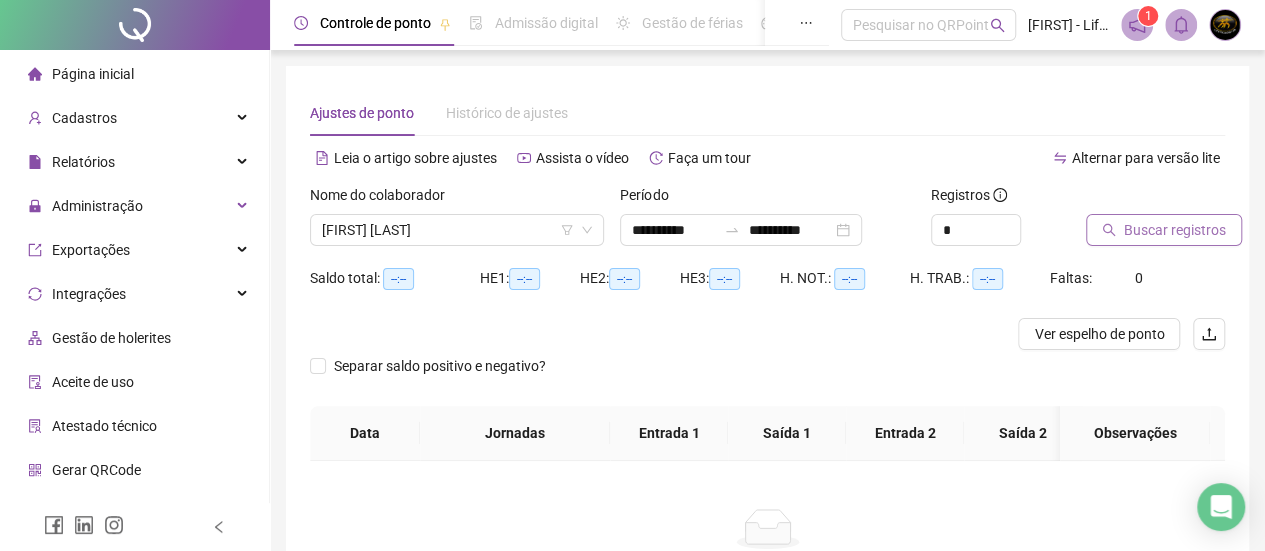 click on "Buscar registros" at bounding box center (1175, 230) 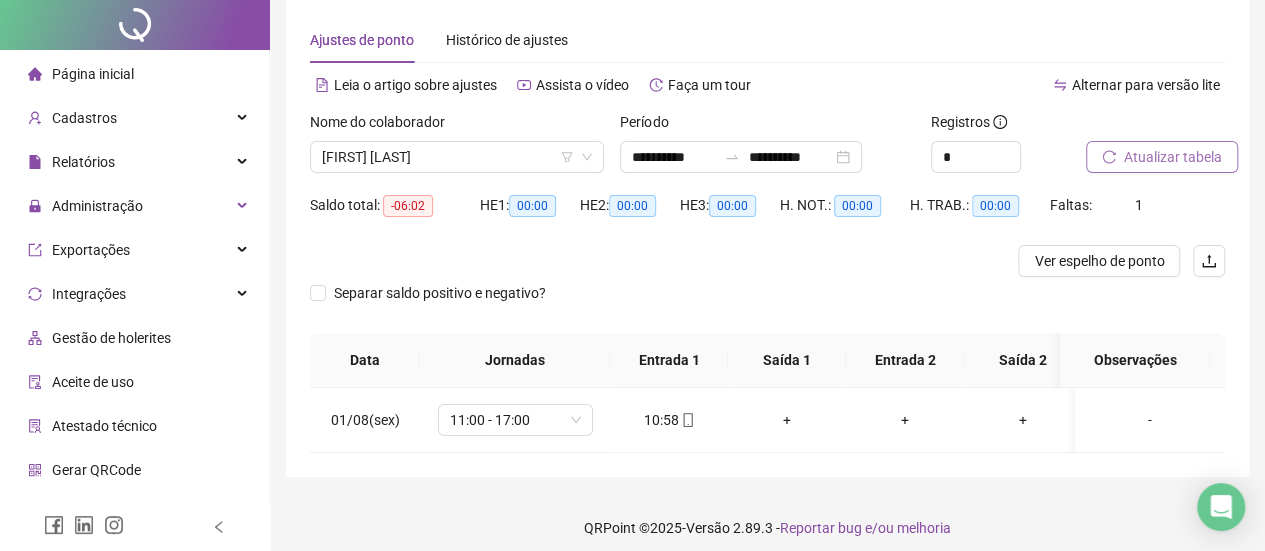 scroll, scrollTop: 99, scrollLeft: 0, axis: vertical 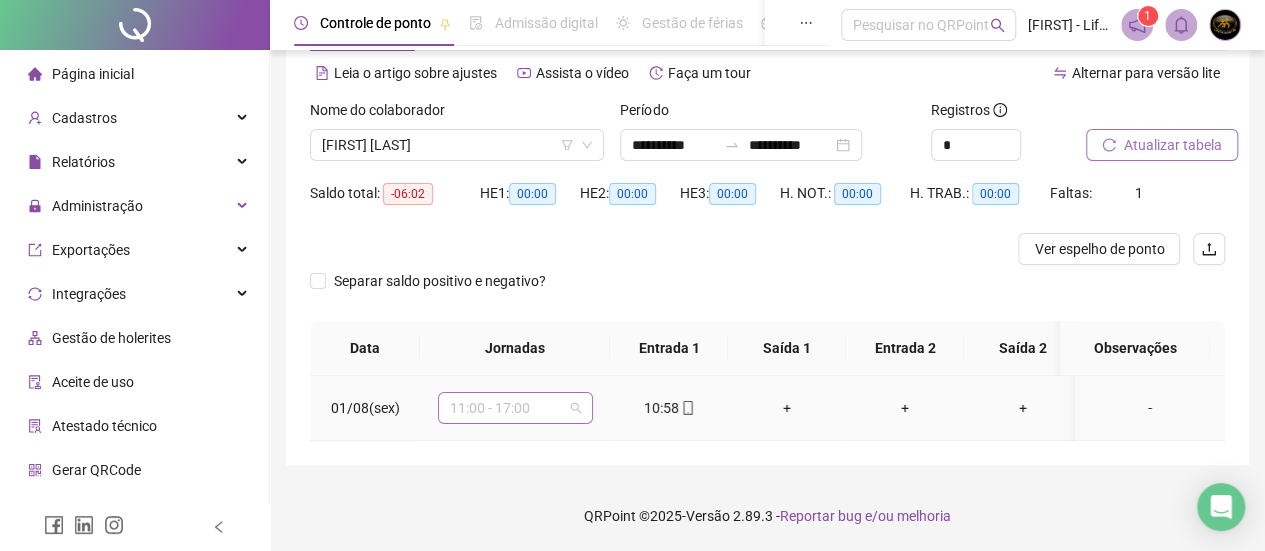 click on "11:00 - 17:00" at bounding box center [515, 408] 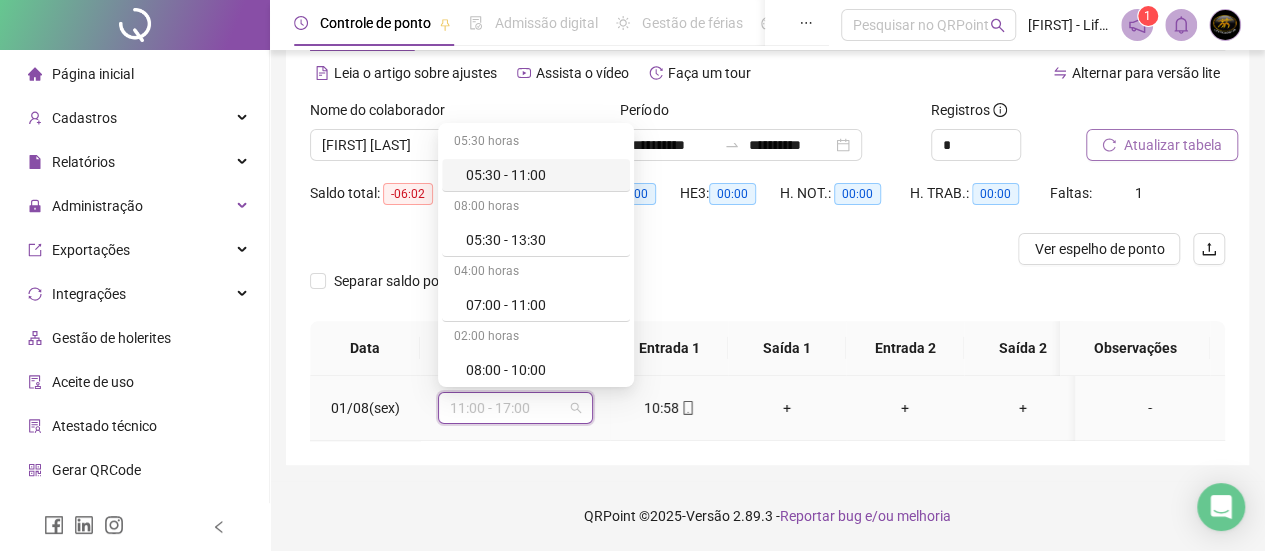 click on "11:00 - 17:00" at bounding box center (515, 408) 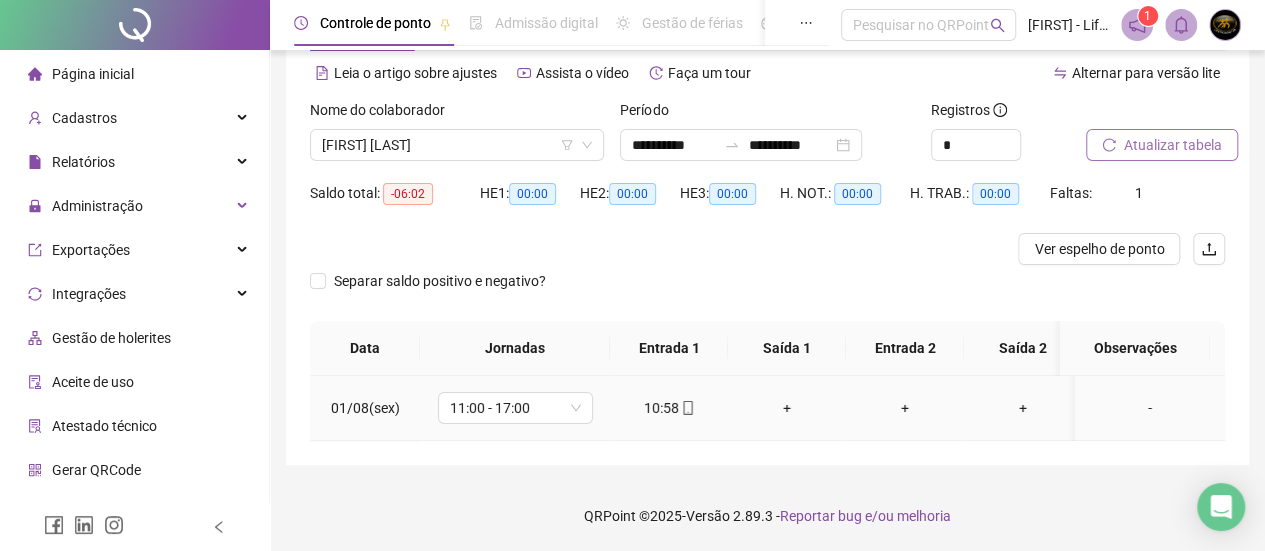 click on "01/08(sex)" at bounding box center (365, 408) 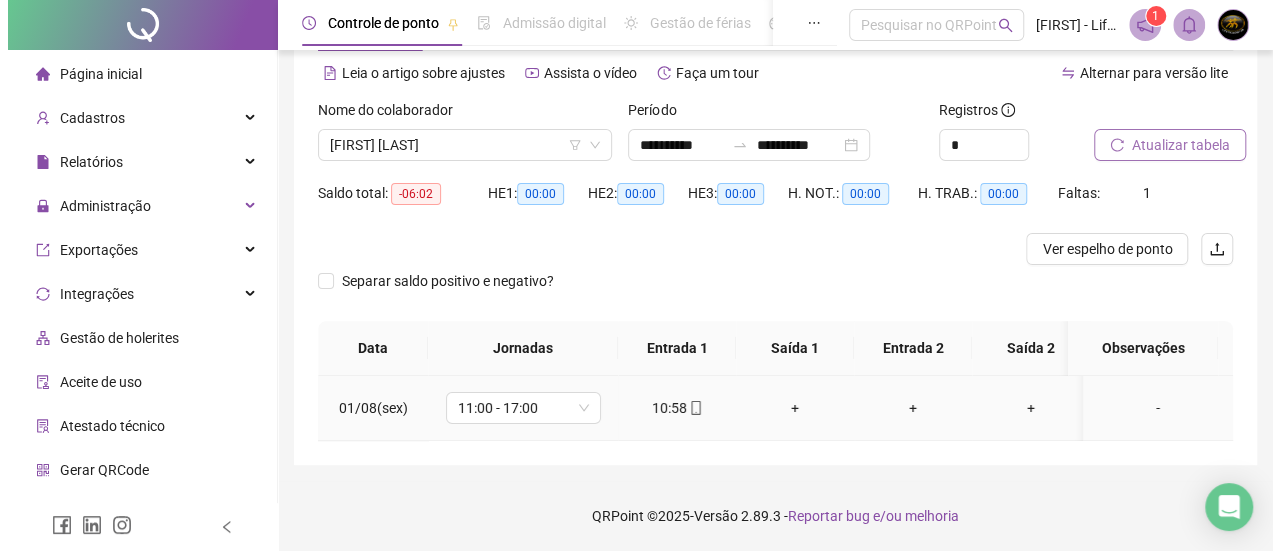 scroll, scrollTop: 0, scrollLeft: 0, axis: both 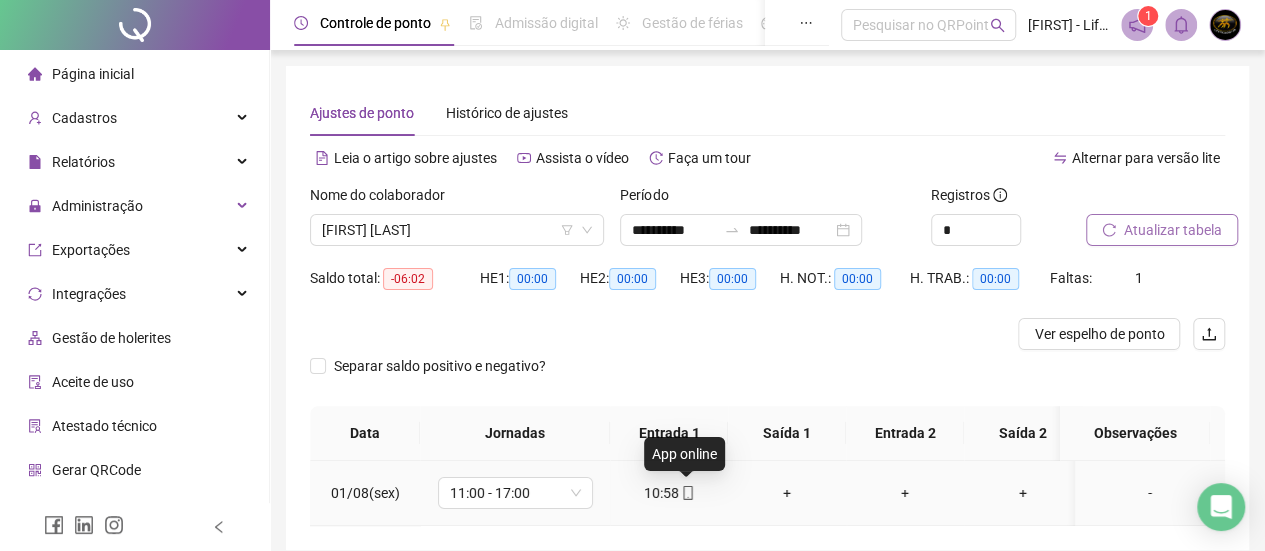 click 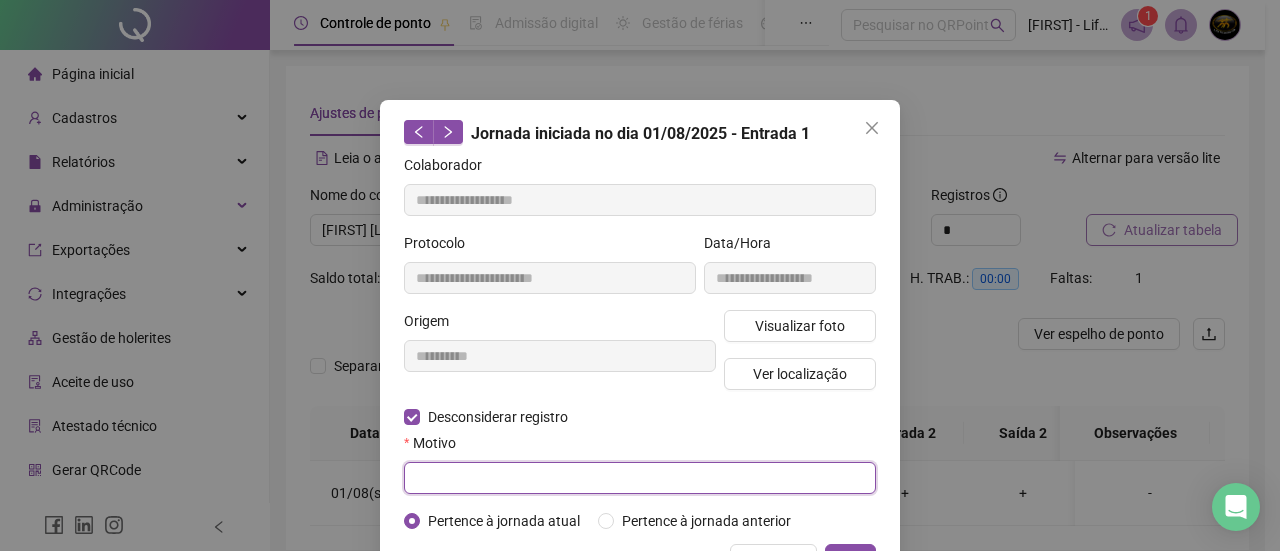 click at bounding box center [640, 478] 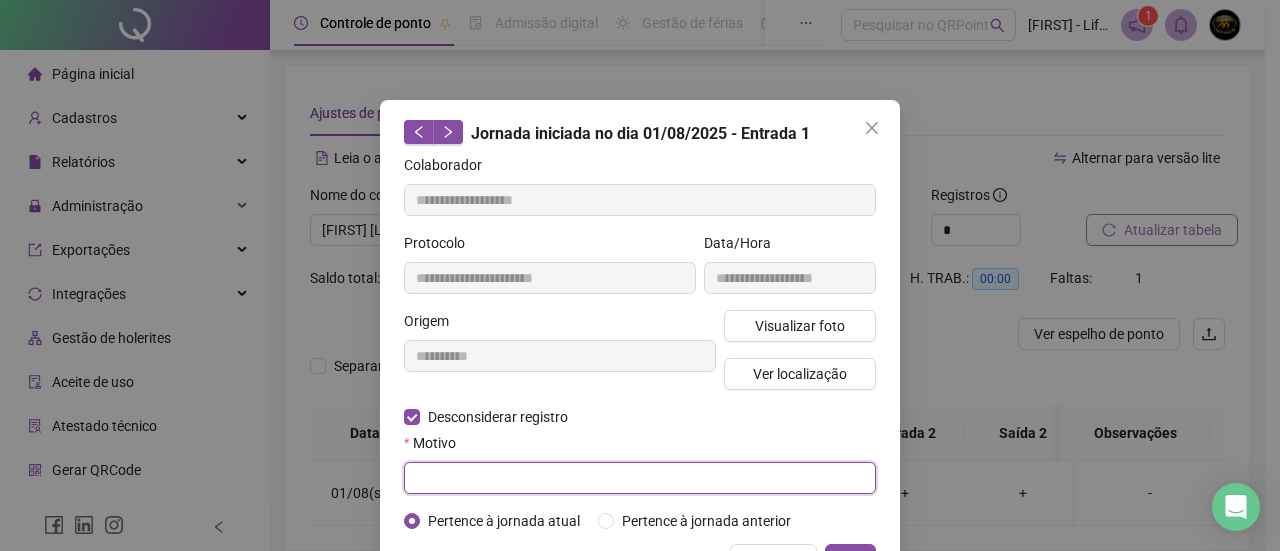 type on "*" 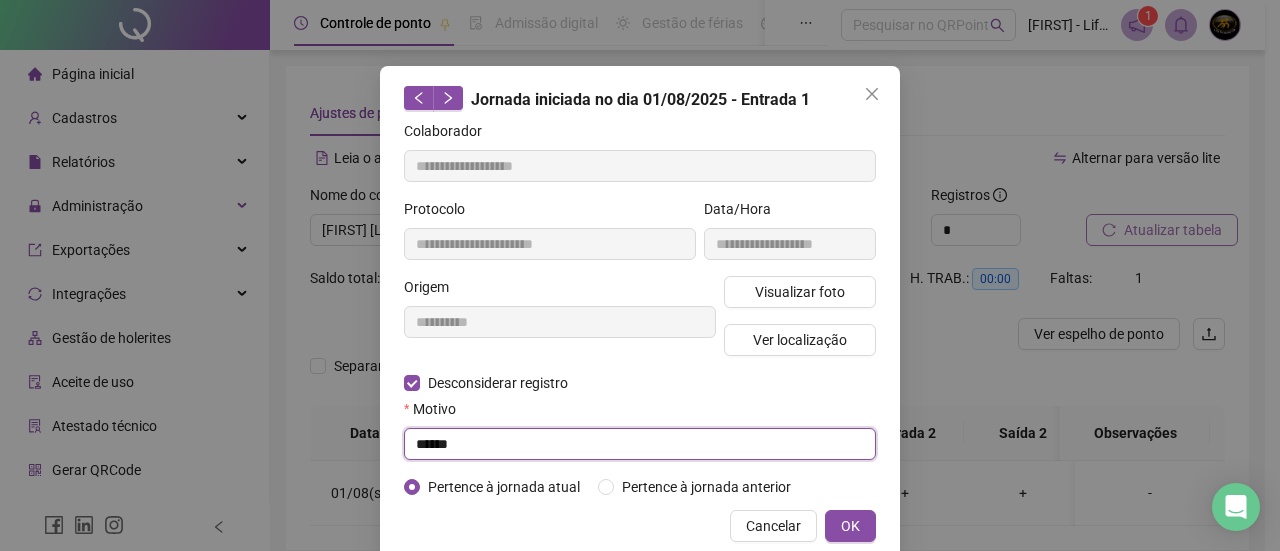 scroll, scrollTop: 68, scrollLeft: 0, axis: vertical 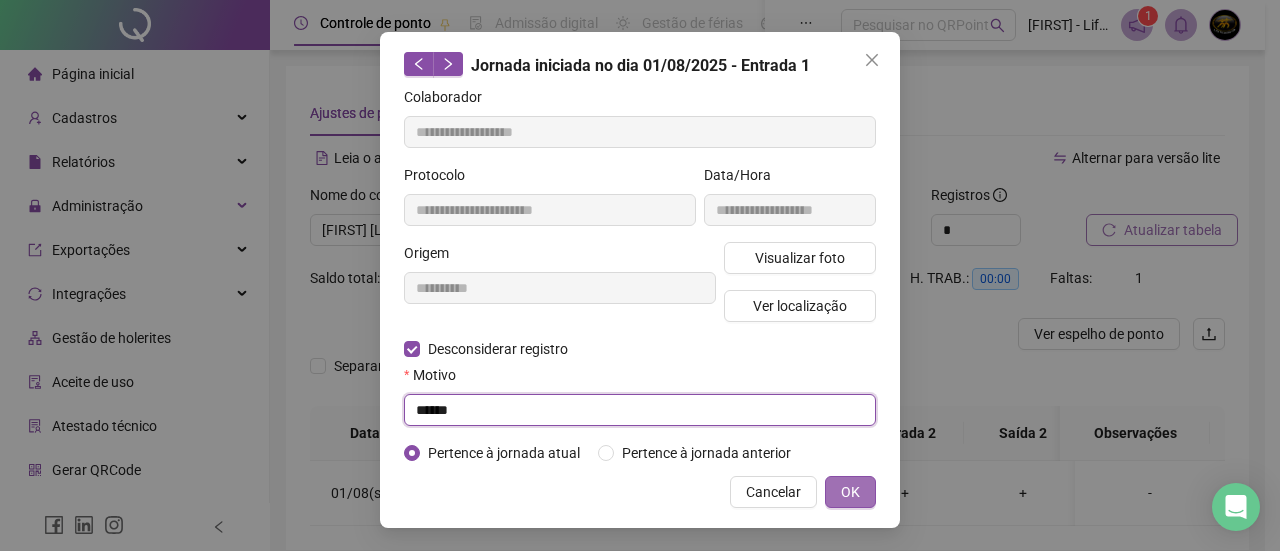 type on "******" 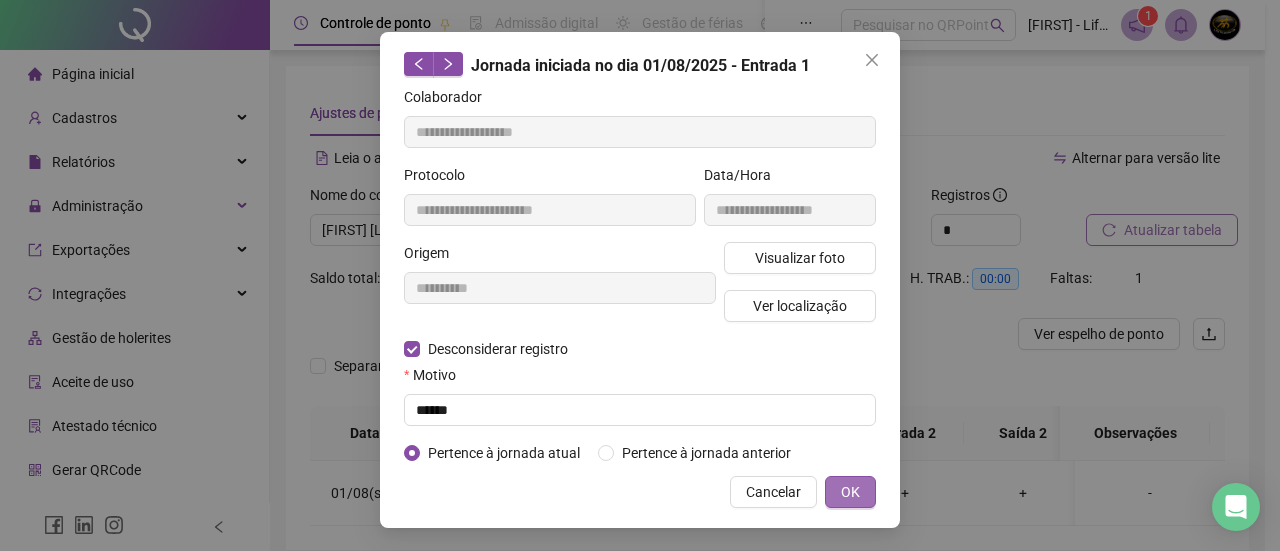 click on "OK" at bounding box center [850, 492] 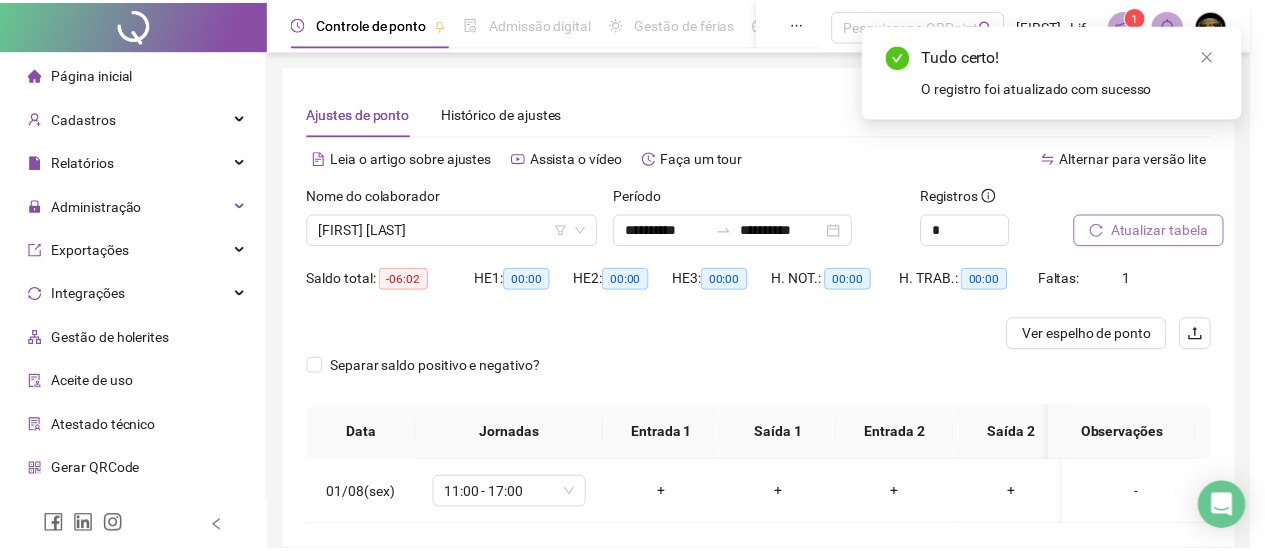 scroll, scrollTop: 0, scrollLeft: 0, axis: both 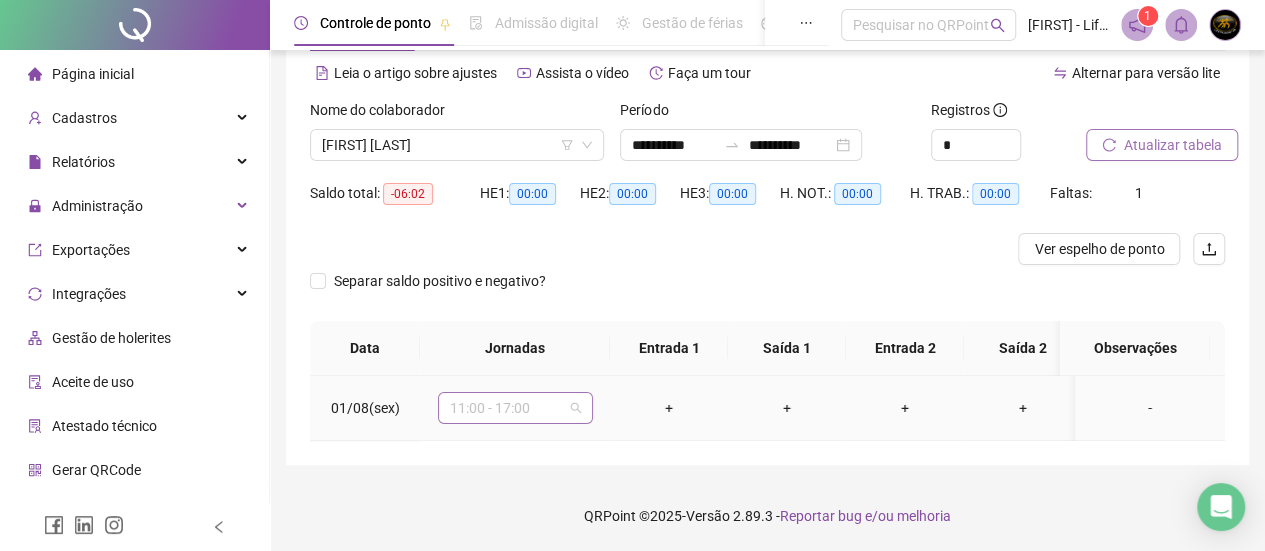 click on "11:00 - 17:00" at bounding box center (515, 408) 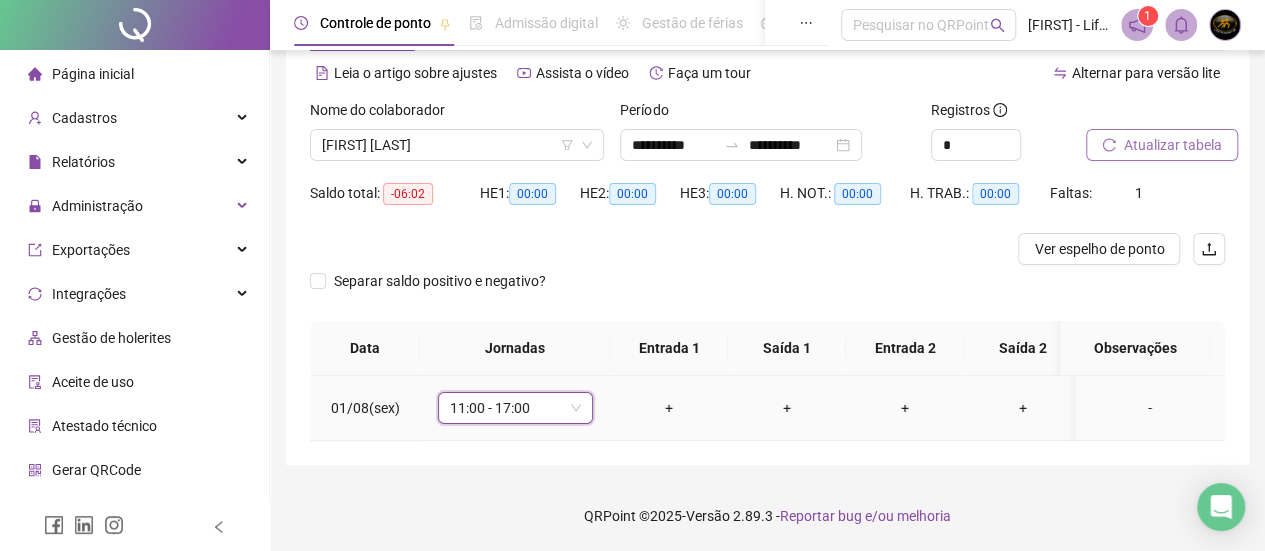 click on "11:00 - 17:00" at bounding box center [515, 408] 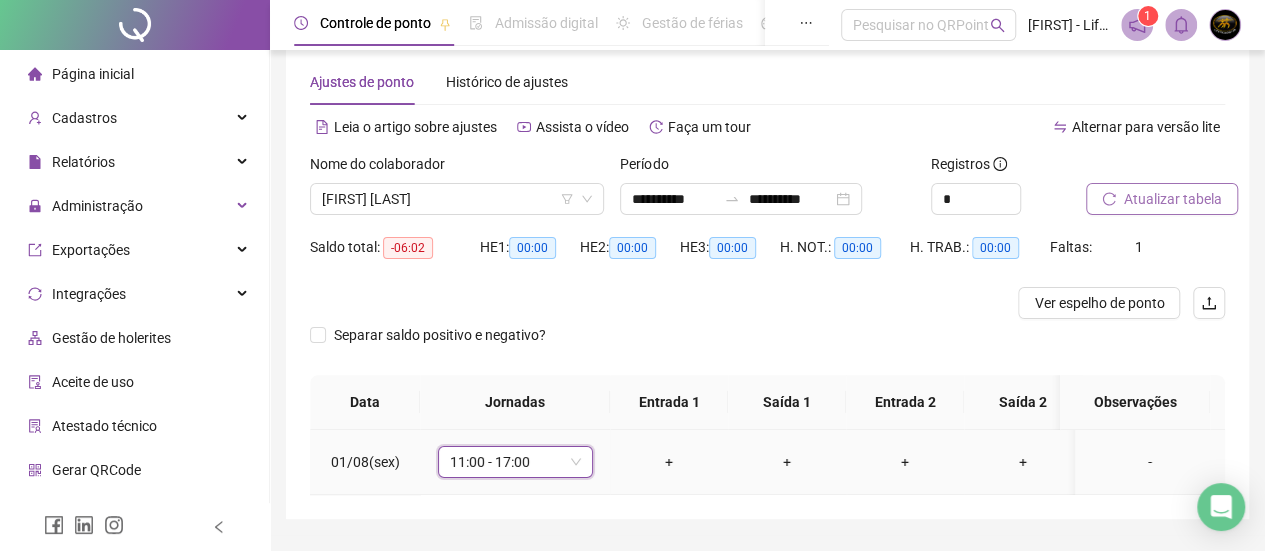 scroll, scrollTop: 0, scrollLeft: 0, axis: both 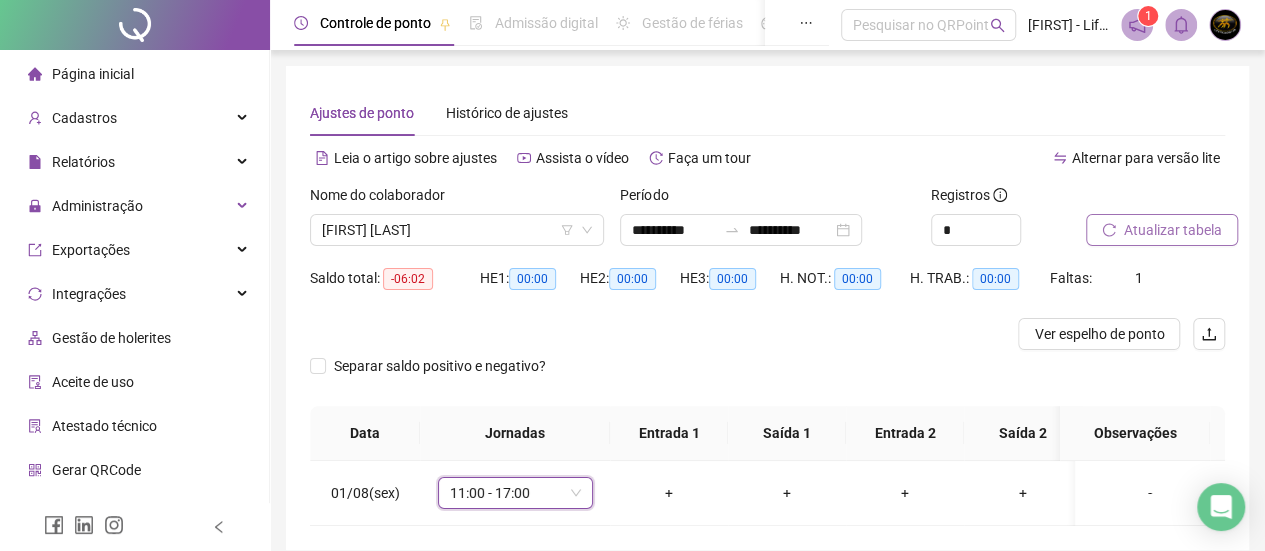 click on "Atualizar tabela" at bounding box center [1173, 230] 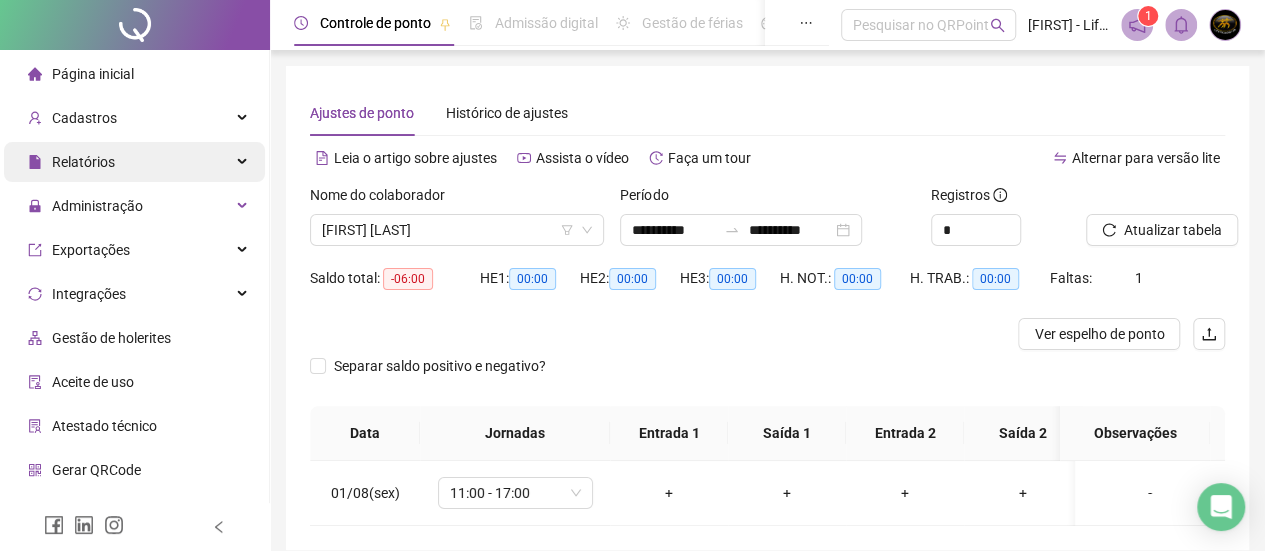 click on "Relatórios" at bounding box center (83, 162) 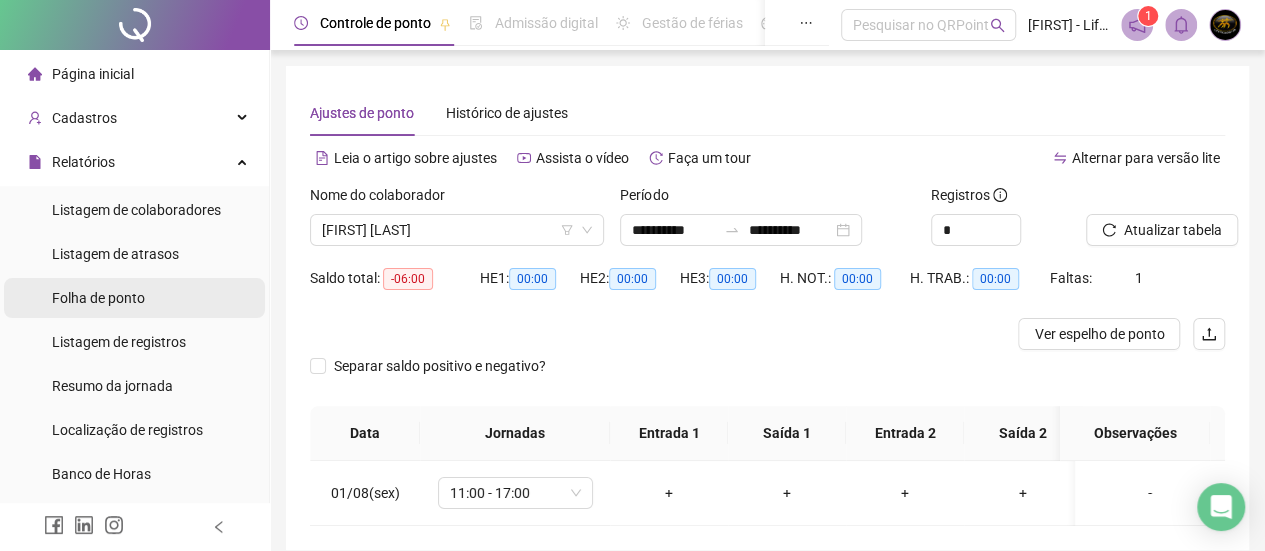 click on "Folha de ponto" at bounding box center (98, 298) 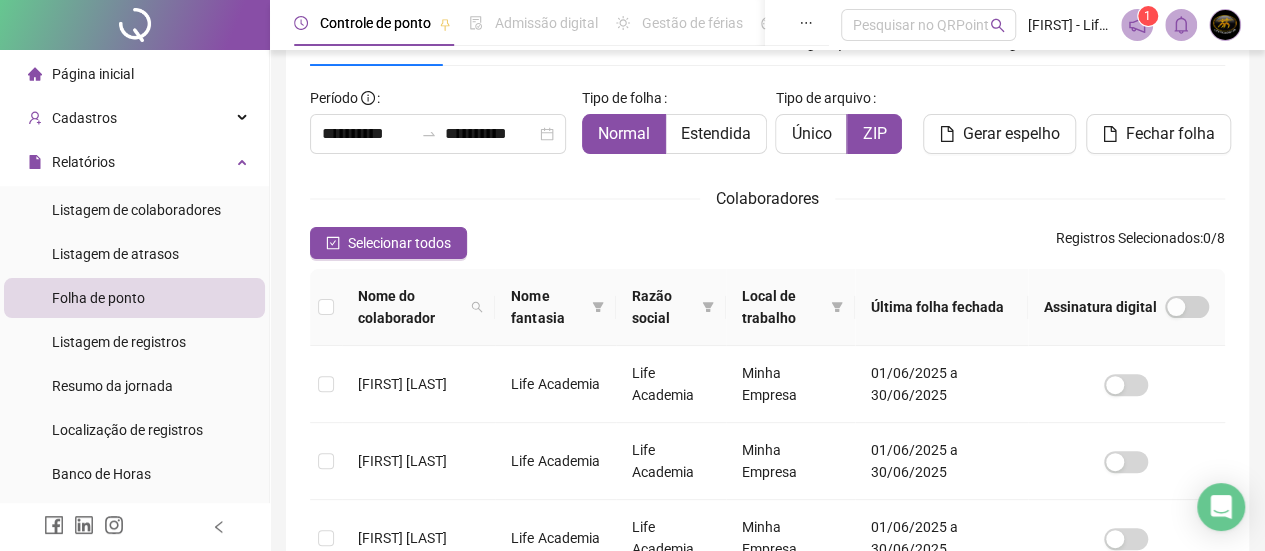 scroll, scrollTop: 134, scrollLeft: 0, axis: vertical 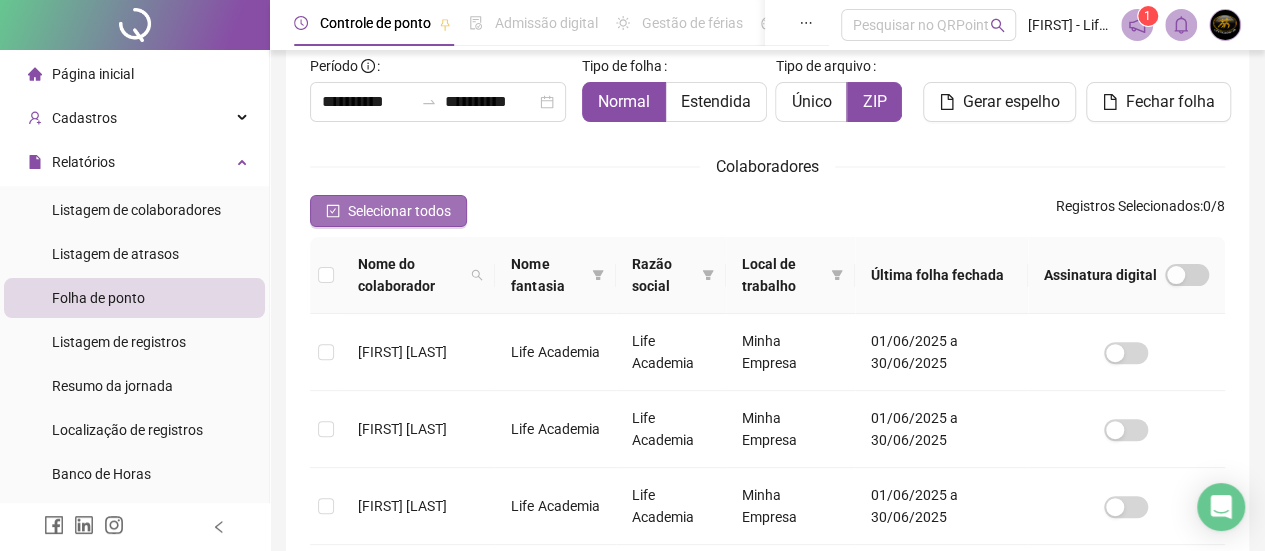 click 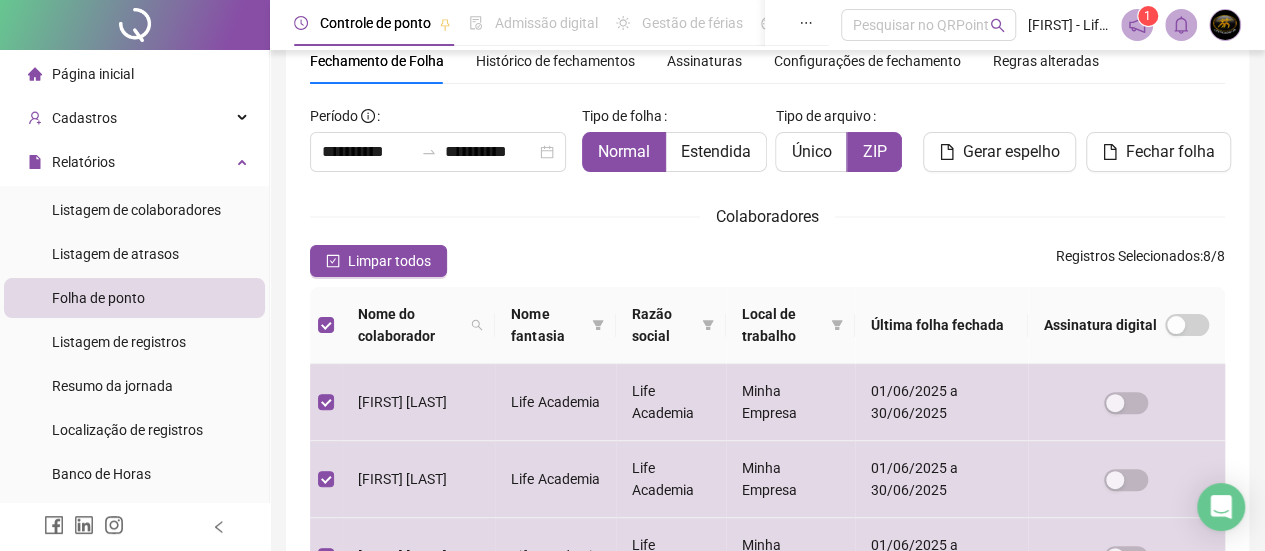 scroll, scrollTop: 0, scrollLeft: 0, axis: both 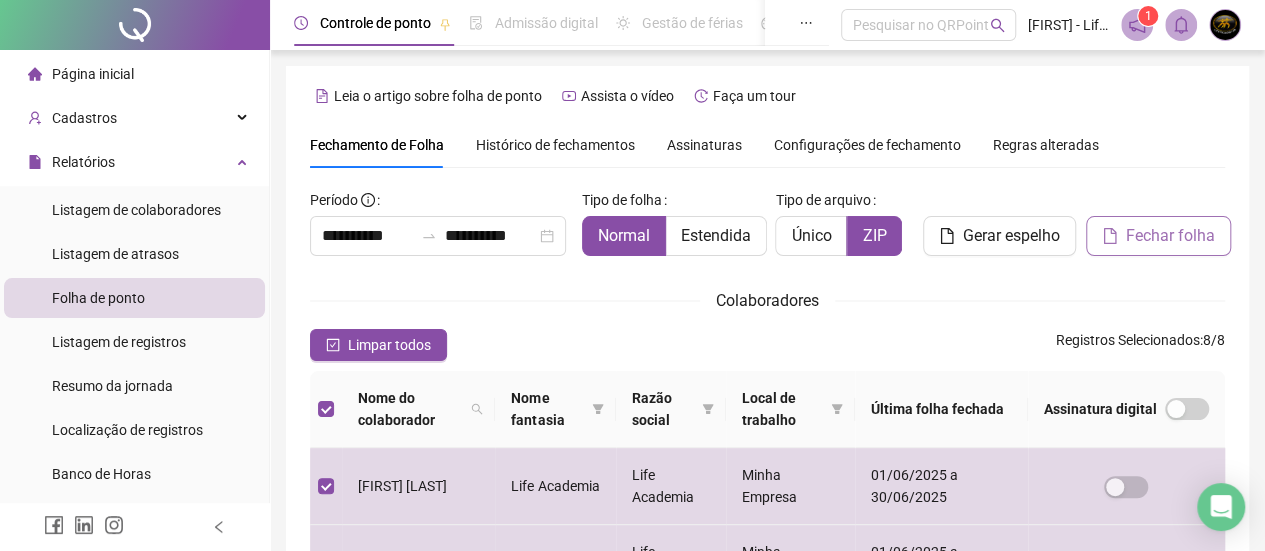 click on "Fechar folha" at bounding box center [1170, 236] 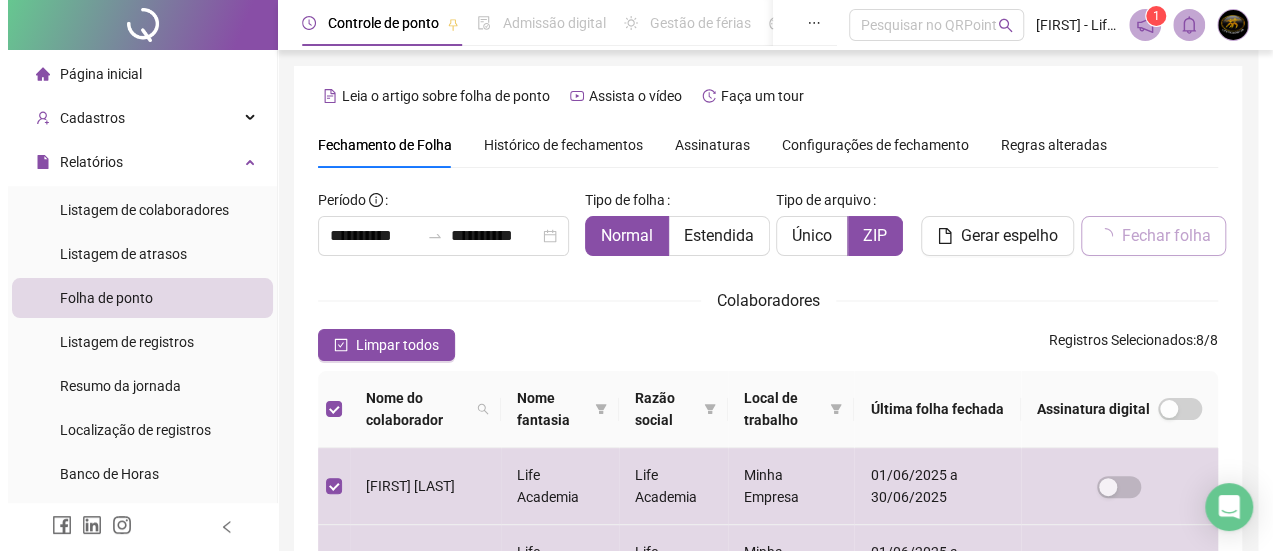scroll, scrollTop: 134, scrollLeft: 0, axis: vertical 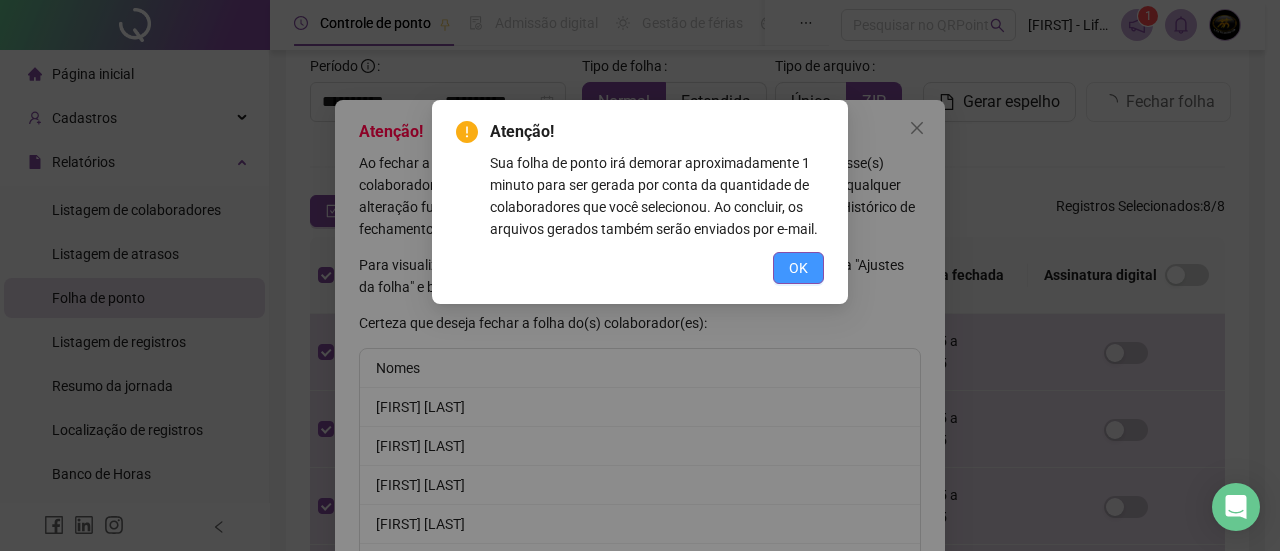 click on "OK" at bounding box center [798, 268] 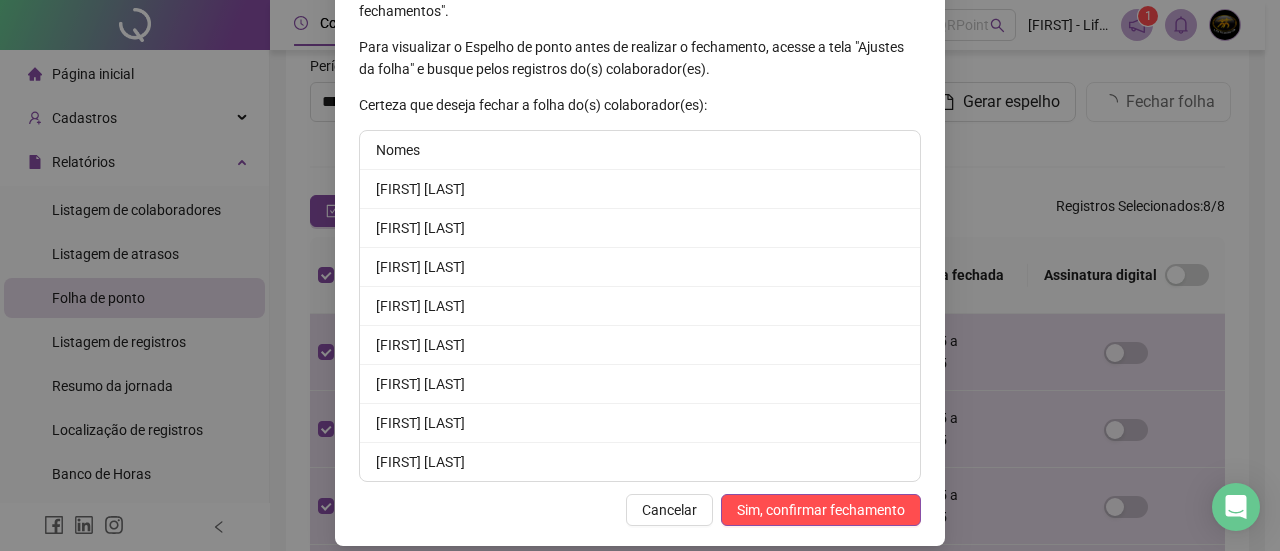 scroll, scrollTop: 233, scrollLeft: 0, axis: vertical 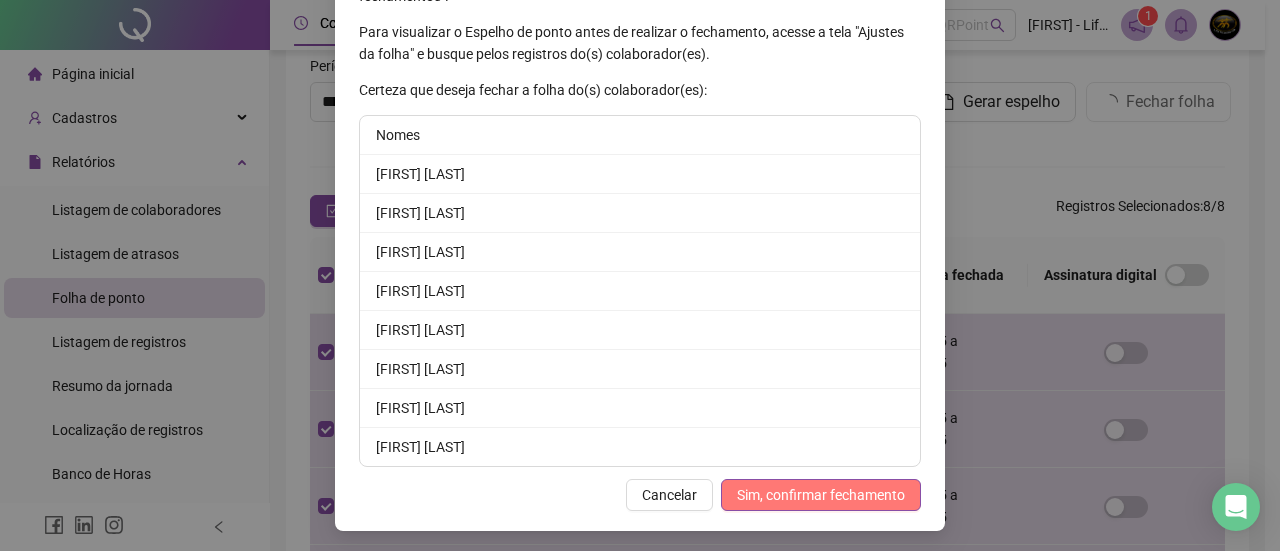 click on "Sim, confirmar fechamento" at bounding box center (821, 495) 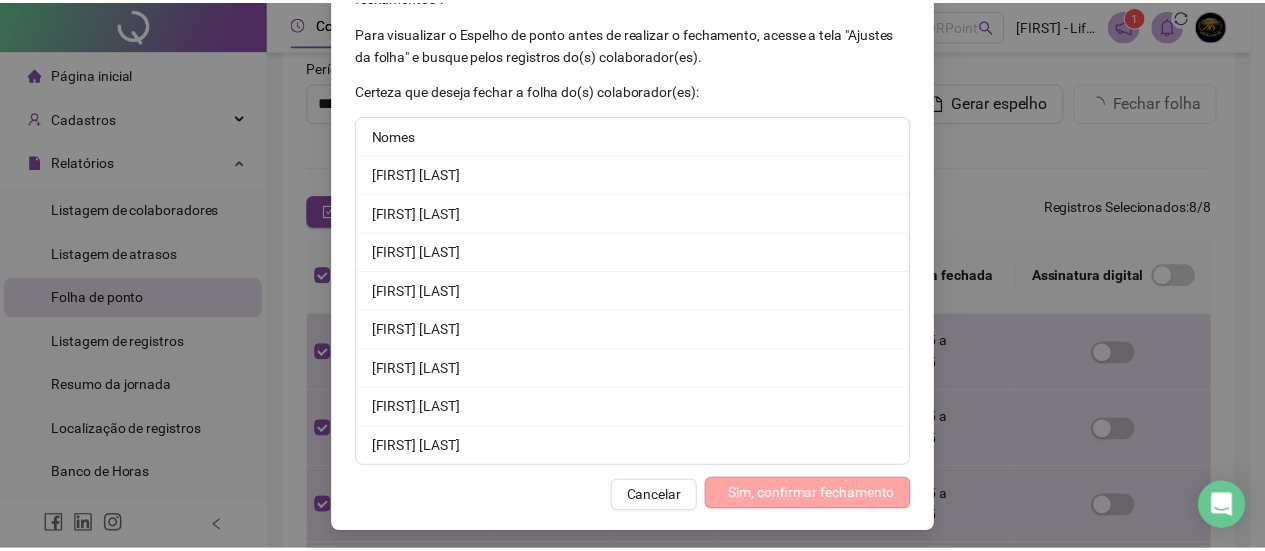 scroll, scrollTop: 134, scrollLeft: 0, axis: vertical 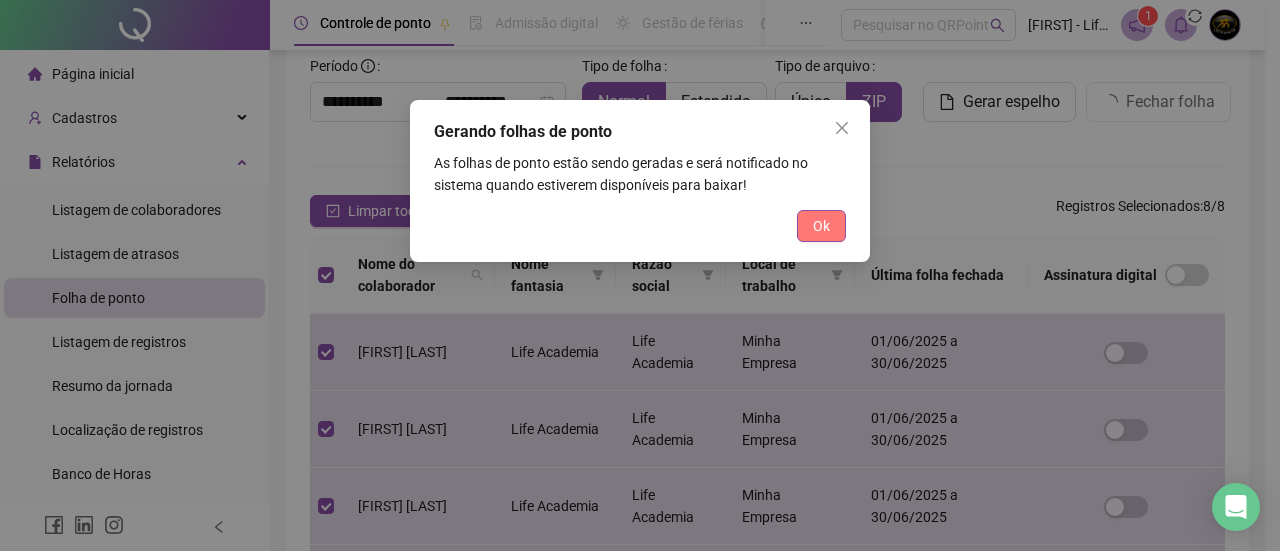 click on "Ok" at bounding box center (821, 226) 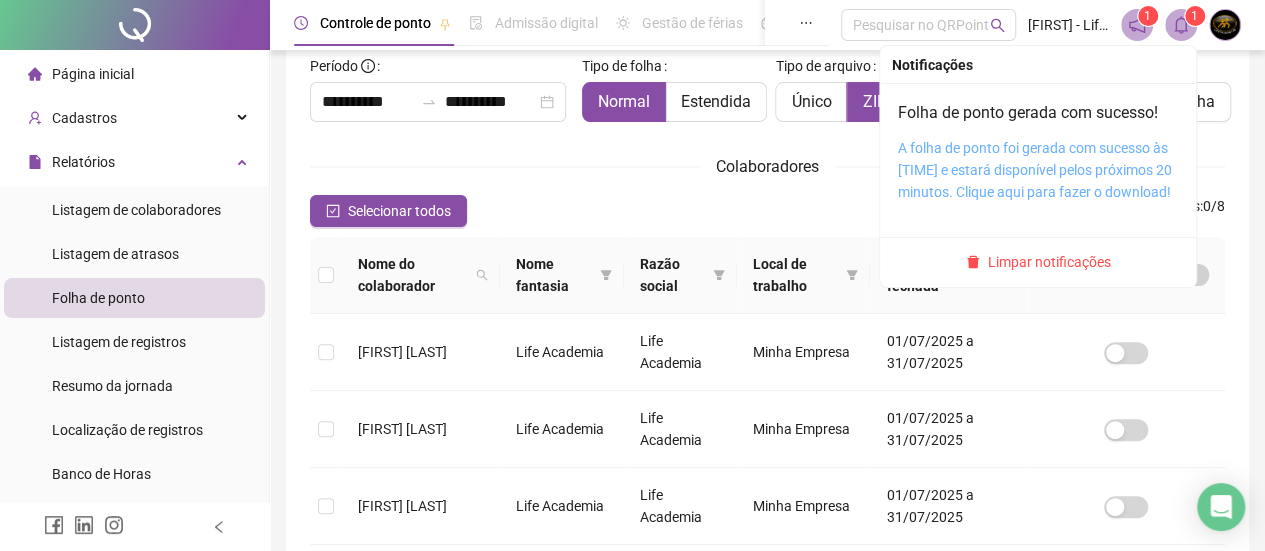 click on "A folha de ponto foi gerada com sucesso às [TIME] e estará disponível pelos próximos 20 minutos.
Clique aqui para fazer o download!" at bounding box center [1035, 170] 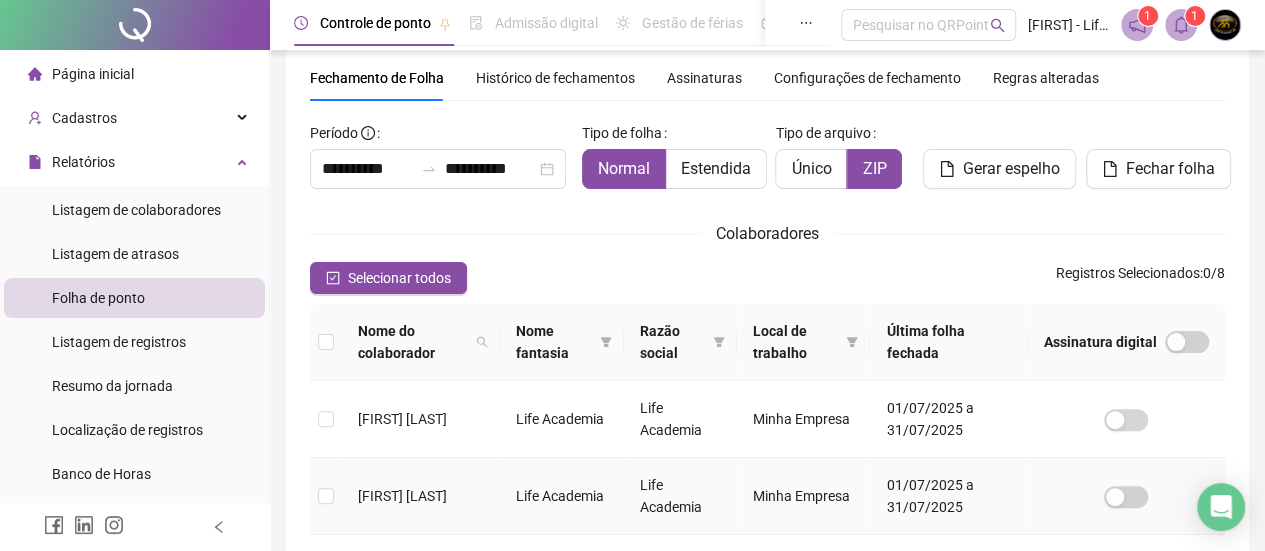 scroll, scrollTop: 0, scrollLeft: 0, axis: both 